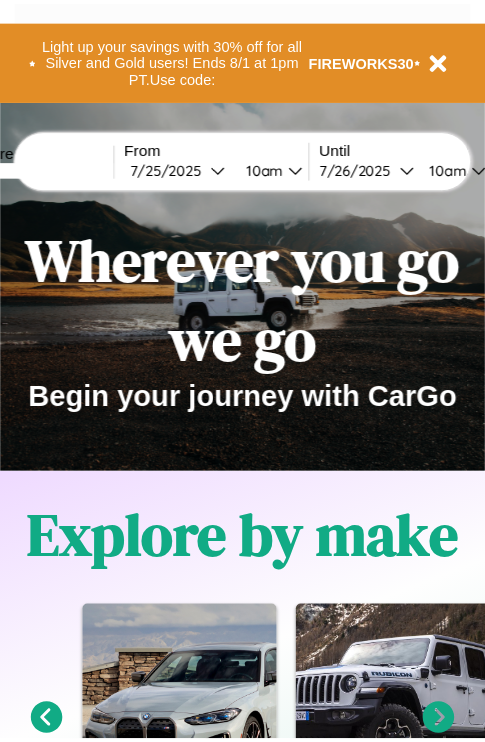 scroll, scrollTop: 0, scrollLeft: 0, axis: both 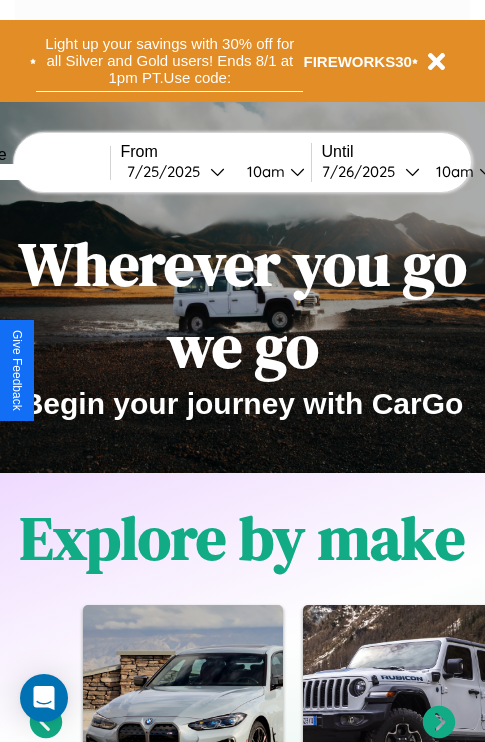 click on "Light up your savings with 30% off for all Silver and Gold users! Ends 8/1 at 1pm PT.  Use code:" at bounding box center (169, 61) 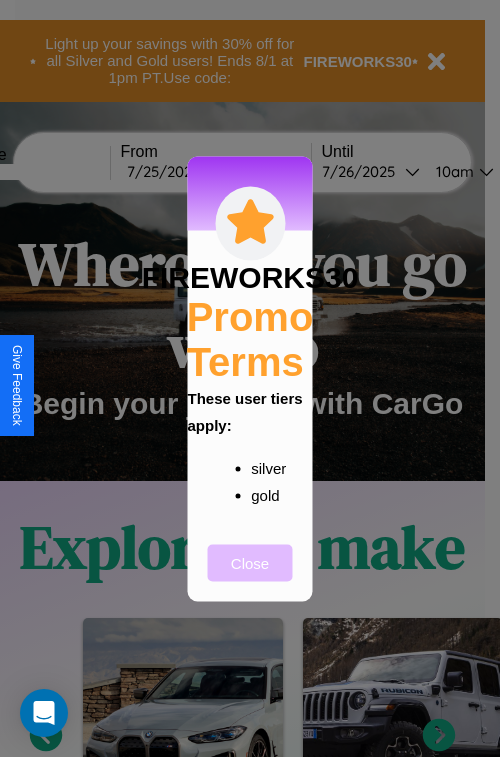 click on "Close" at bounding box center (250, 562) 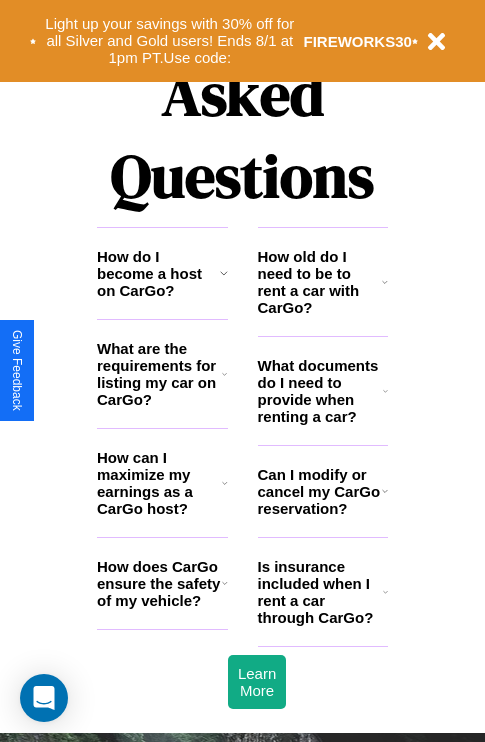 scroll, scrollTop: 2423, scrollLeft: 0, axis: vertical 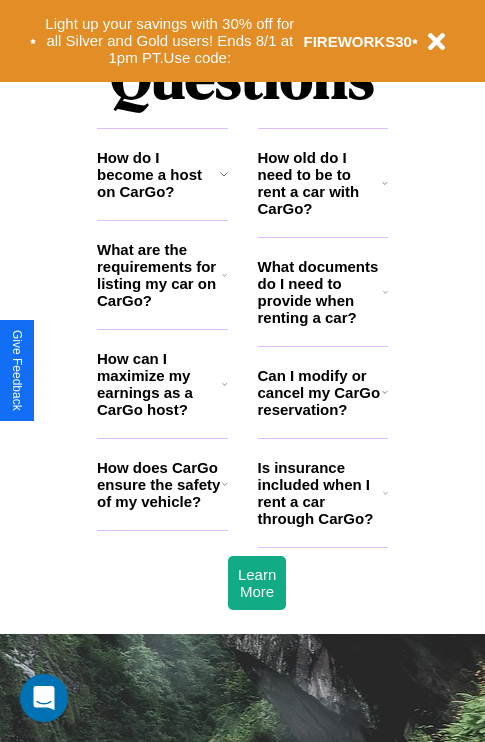click 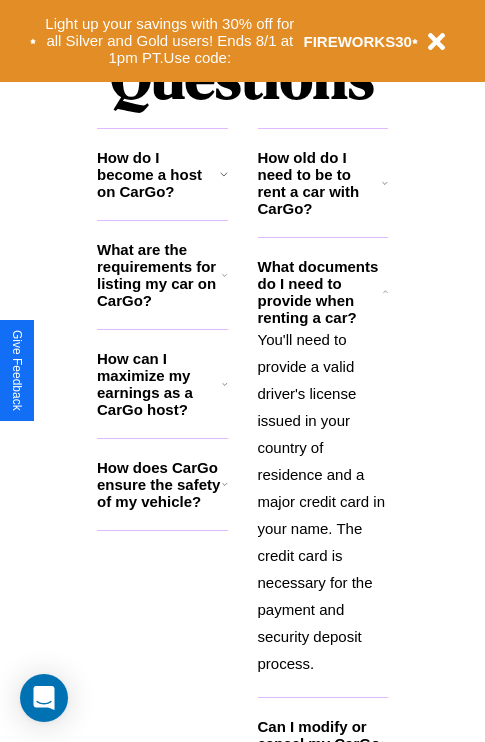 scroll, scrollTop: 2503, scrollLeft: 0, axis: vertical 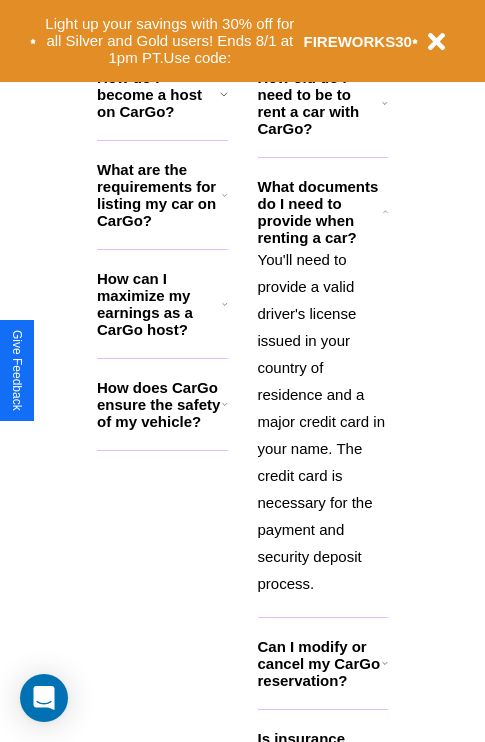 click on "Can I modify or cancel my CarGo reservation?" at bounding box center [320, 663] 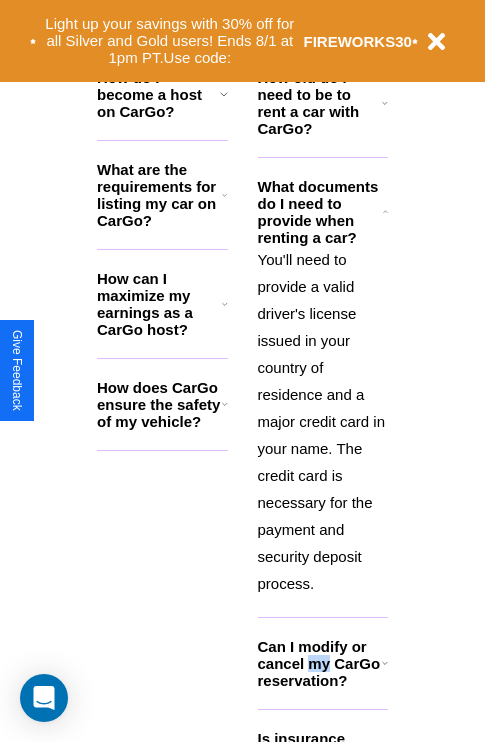 scroll, scrollTop: 2613, scrollLeft: 0, axis: vertical 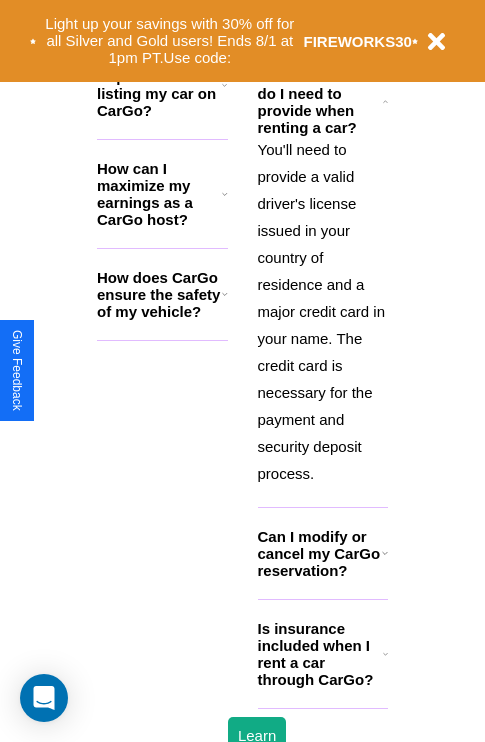 click on "Is insurance included when I rent a car through CarGo?" at bounding box center [320, 654] 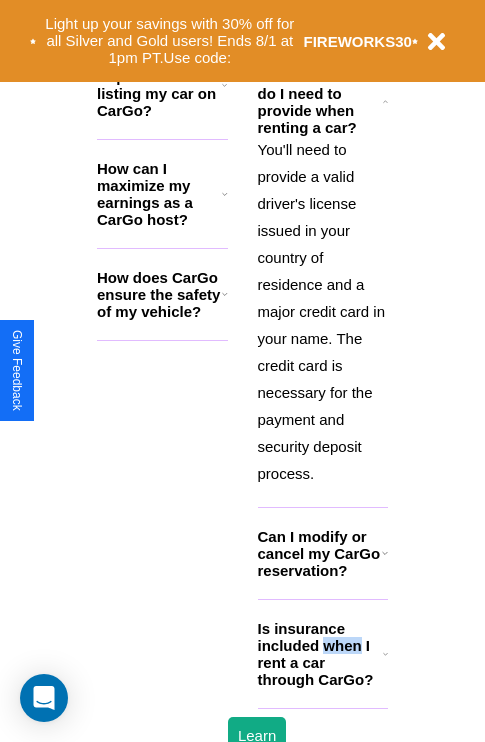 click on "Is insurance included when I rent a car through CarGo?" at bounding box center (320, 654) 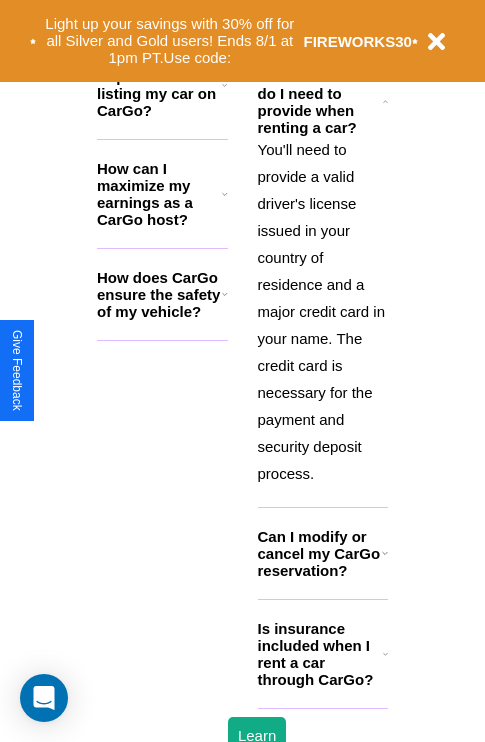 click 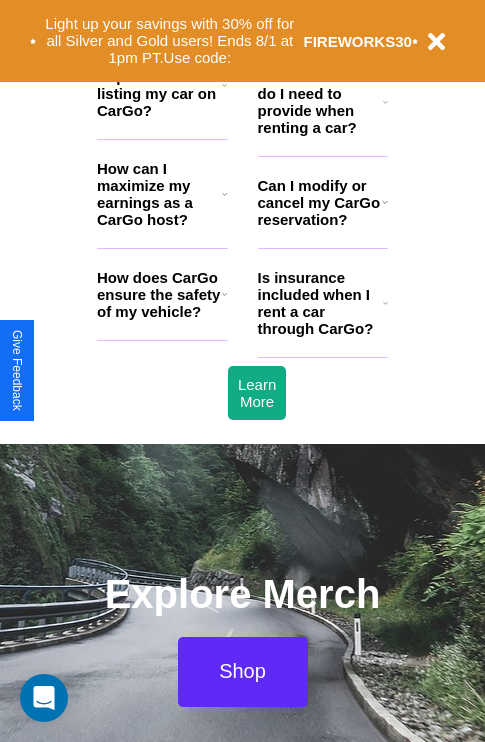 click 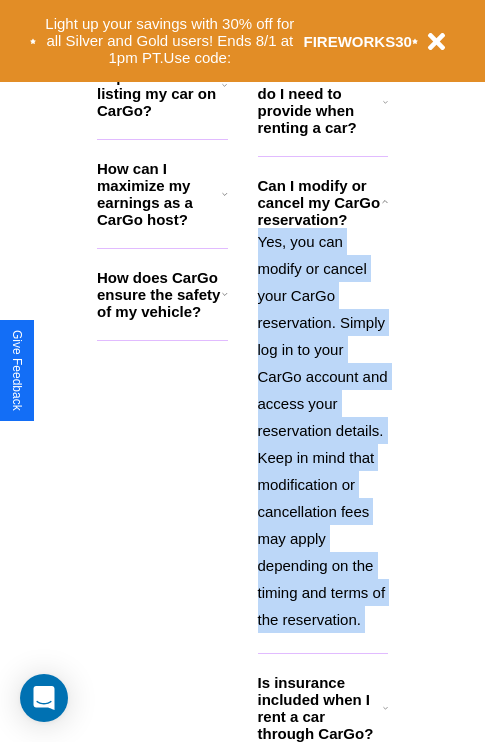 click on "Yes, you can modify or cancel your CarGo reservation. Simply log in to your CarGo account and access your reservation details. Keep in mind that modification or cancellation fees may apply depending on the timing and terms of the reservation." at bounding box center (323, 430) 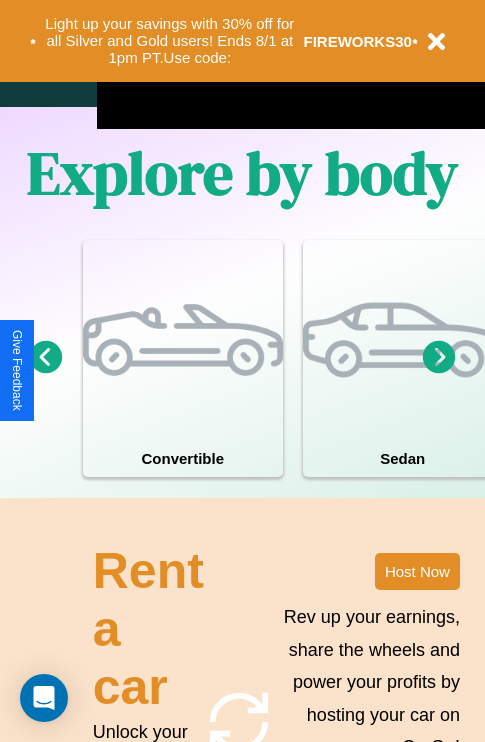 scroll, scrollTop: 1285, scrollLeft: 0, axis: vertical 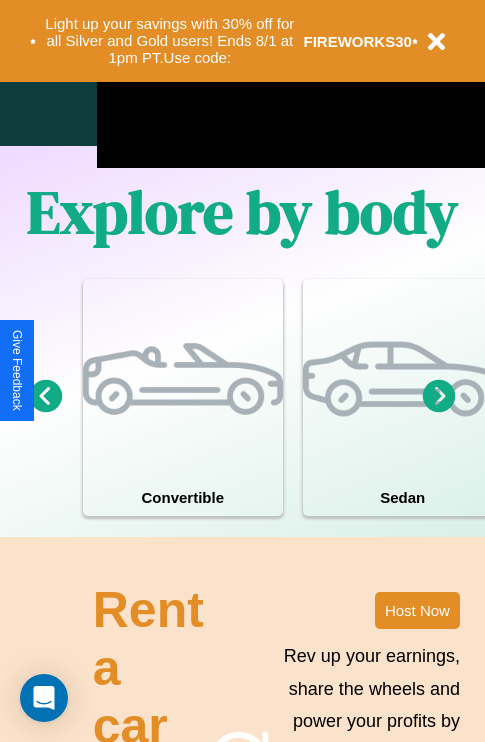click 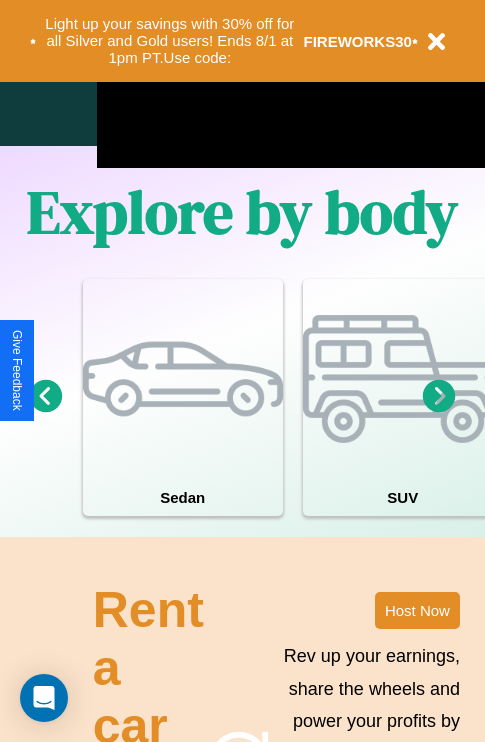 click 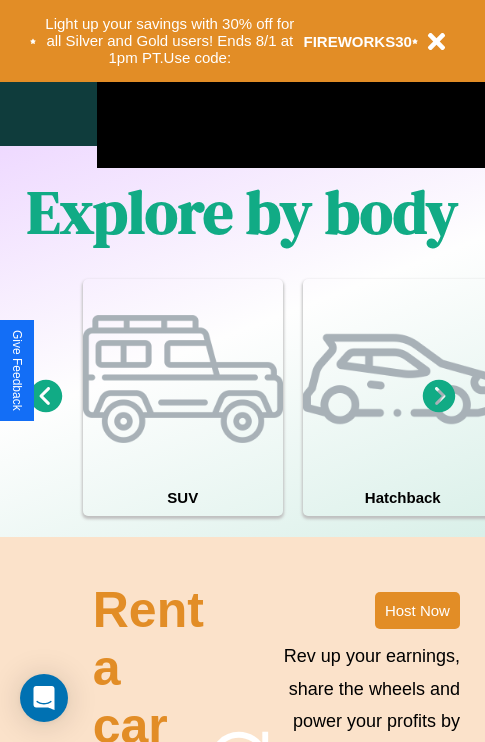 click 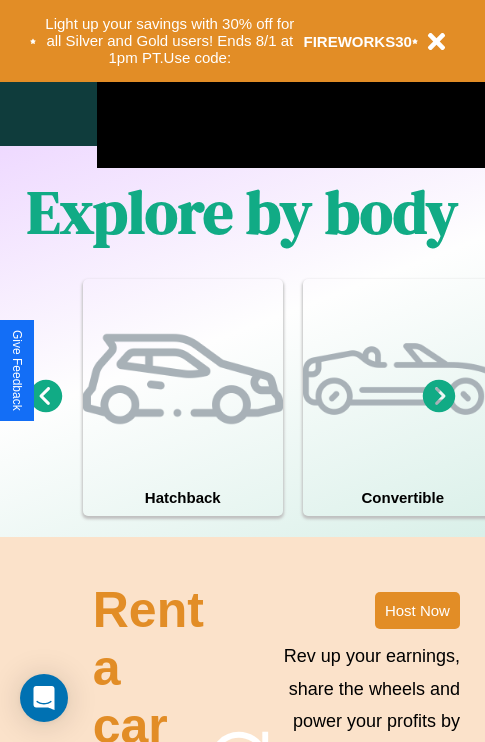 click 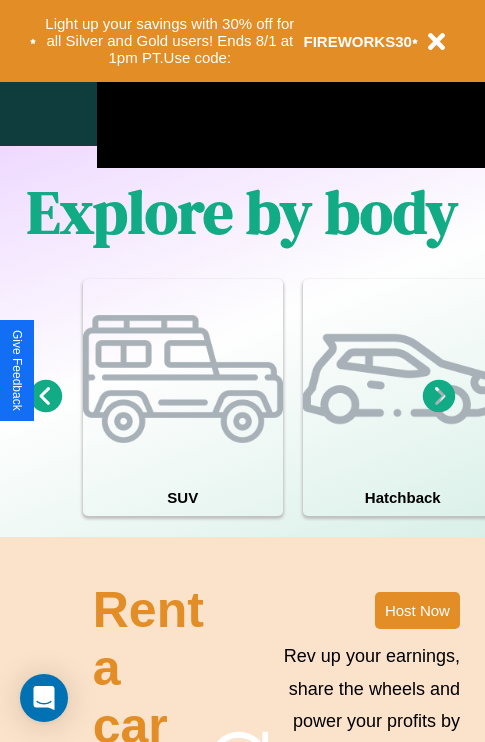click 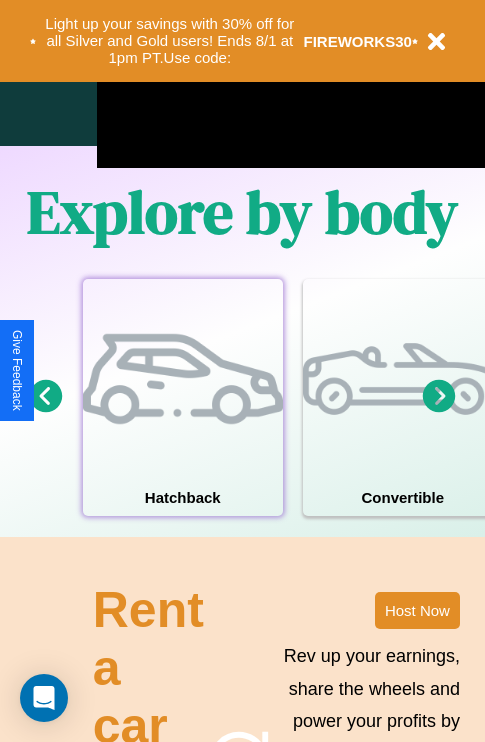 click at bounding box center [183, 379] 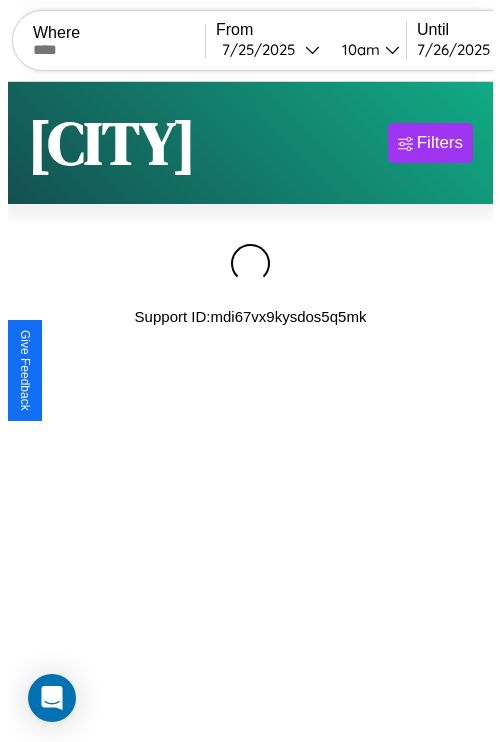 scroll, scrollTop: 0, scrollLeft: 0, axis: both 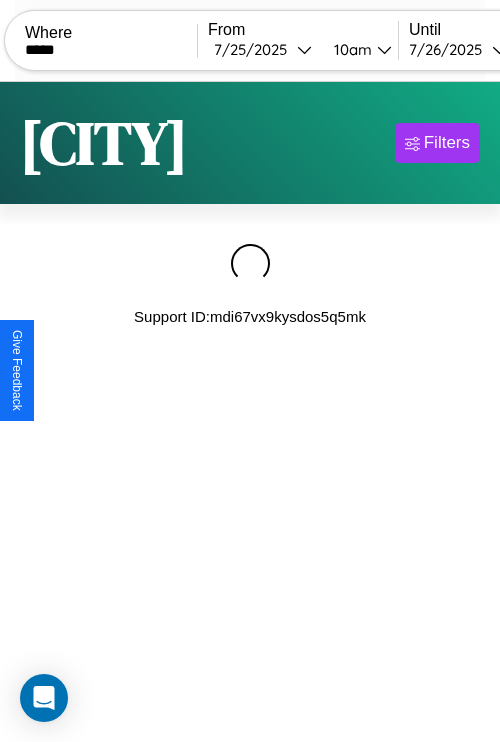 type on "*****" 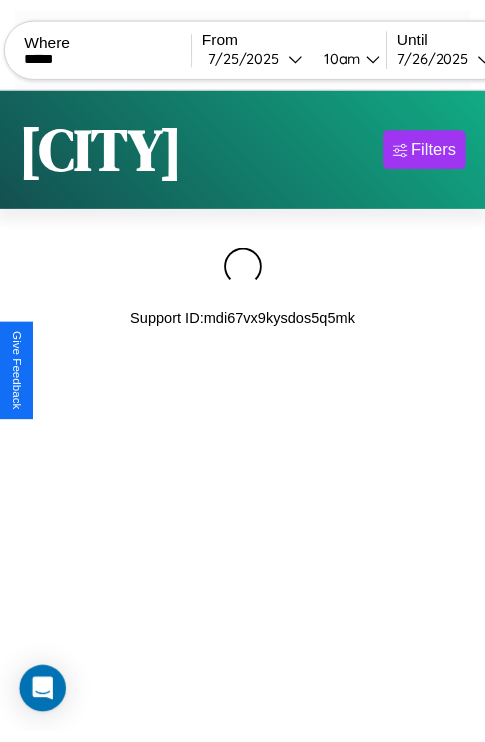 scroll, scrollTop: 0, scrollLeft: 175, axis: horizontal 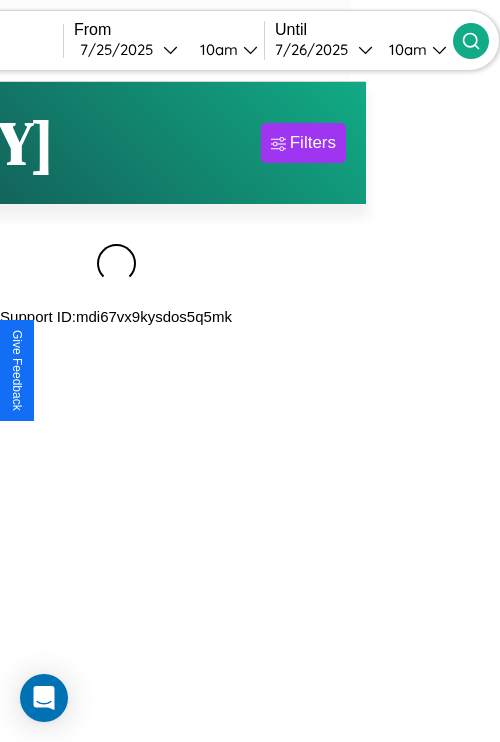 click 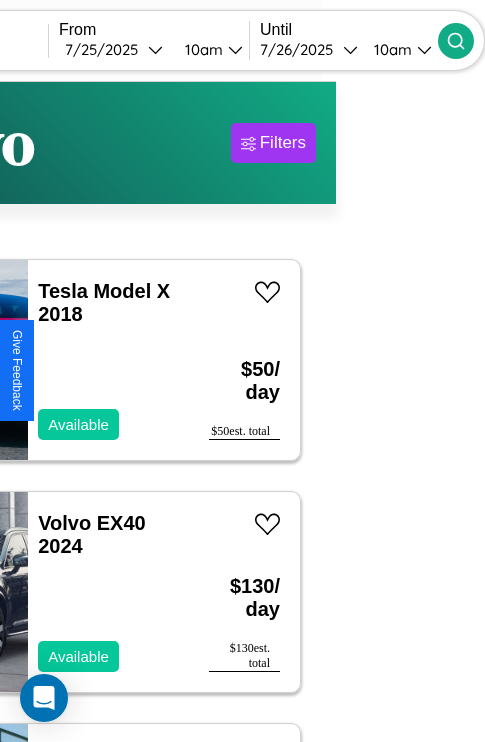 scroll, scrollTop: 62, scrollLeft: 83, axis: both 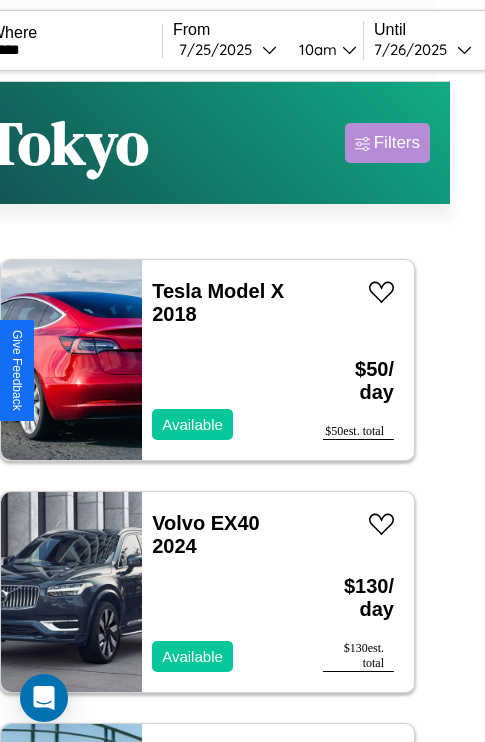 click on "Filters" at bounding box center [397, 143] 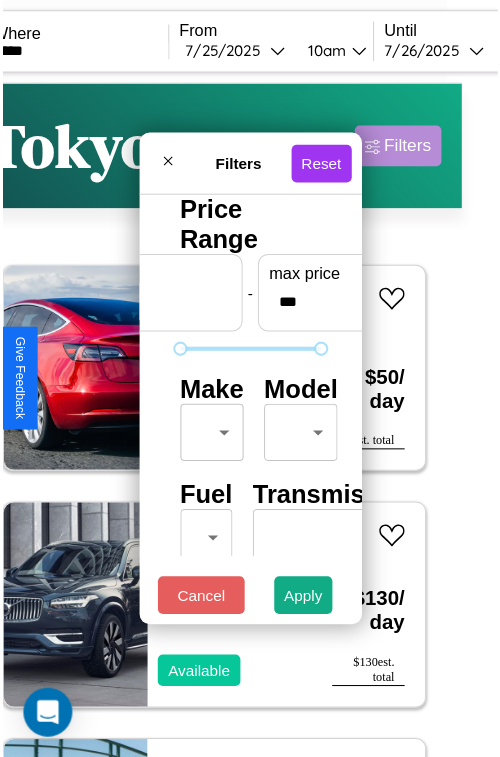 scroll, scrollTop: 59, scrollLeft: 0, axis: vertical 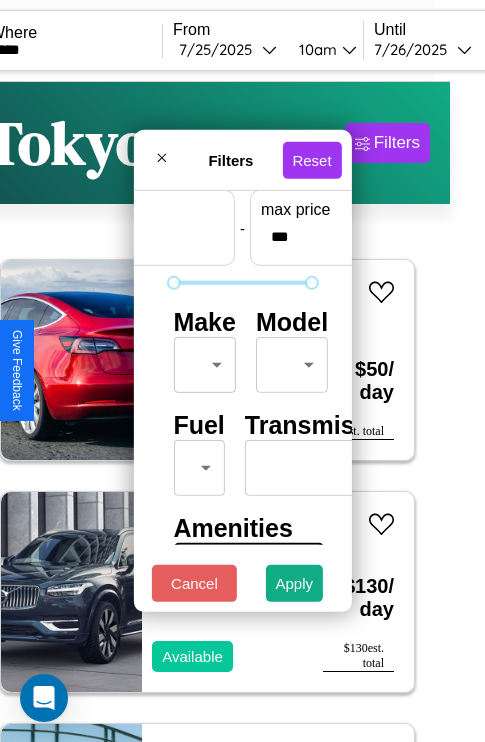 click on "CarGo Where ***** From [DATE] [TIME] Until [DATE] [TIME] Become a Host Login Sign Up [CITY] Filters 9  cars in this area These cars can be picked up in this city. Tesla   Model X   2018 Available $ 50  / day $ 50  est. total Volvo   EX40   2024 Available $ 130  / day $ 130  est. total Buick   Lucerne   2014 Available $ 130  / day $ 130  est. total Jeep   CJ-7   2014 Unavailable $ 140  / day $ 140  est. total Maserati   TC   2023 Available $ 190  / day $ 190  est. total Nissan   Axxess   2017 Unavailable $ 170  / day $ 170  est. total Ferrari   348 tb   2018 Available $ 40  / day $ 40  est. total Fiat   Spider 2000   2021 Available $ 180  / day $ 180  est. total Bentley   Rolls-Royce Park Ward   2019 Available $ 150  / day $ 150  est. total Filters Reset Price Range min price *  -  max price *** Make ​ ​ Model ​ ​ Fuel ​ ​ Transmission ​ ​ Amenities Sunroof Moonroof Touch Display Winter Package Sport Turbo Heated Seats Carplay Bluetooth All Wheel Drive Push To Start Cancel Apply" at bounding box center [207, 412] 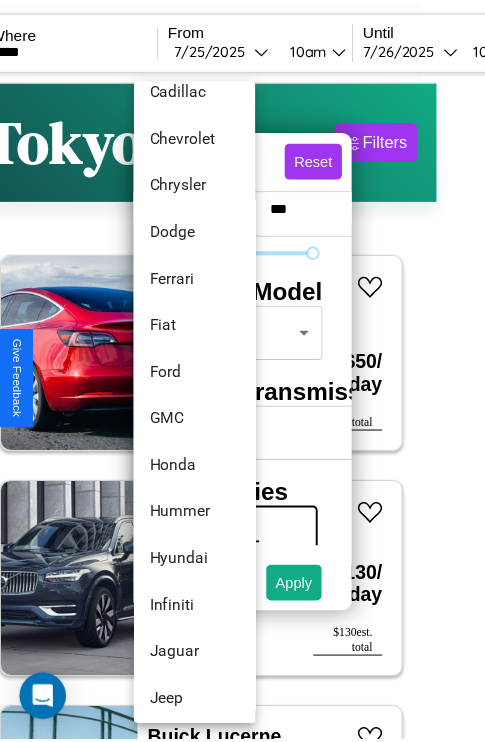 scroll, scrollTop: 566, scrollLeft: 0, axis: vertical 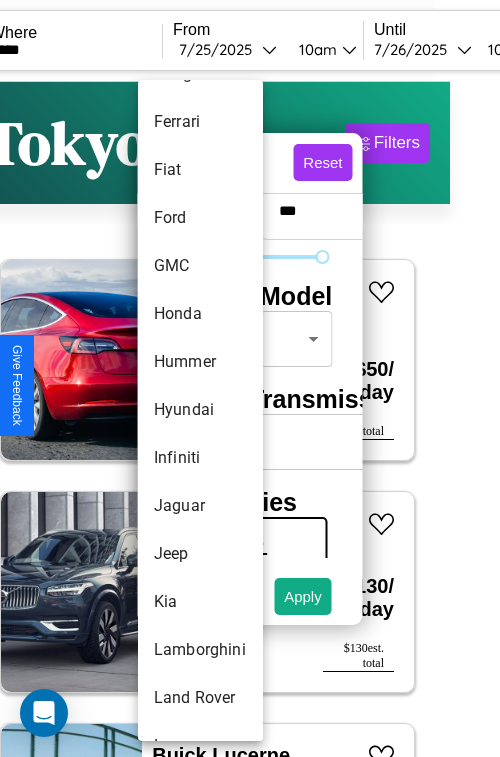 click on "Hyundai" at bounding box center (200, 410) 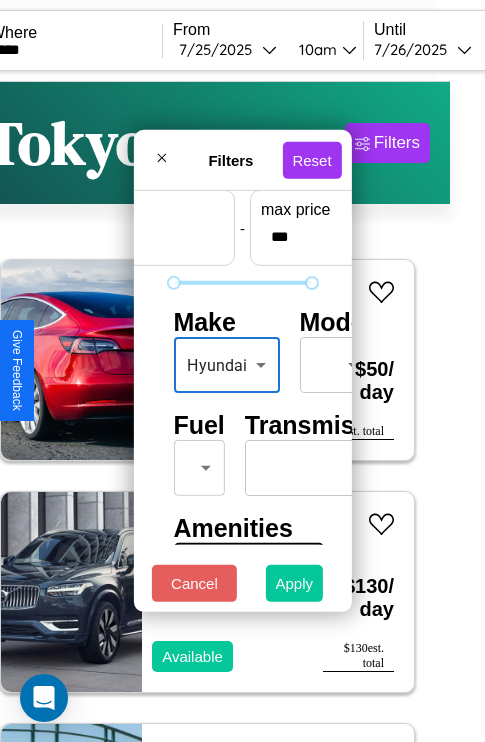 click on "Apply" at bounding box center (295, 583) 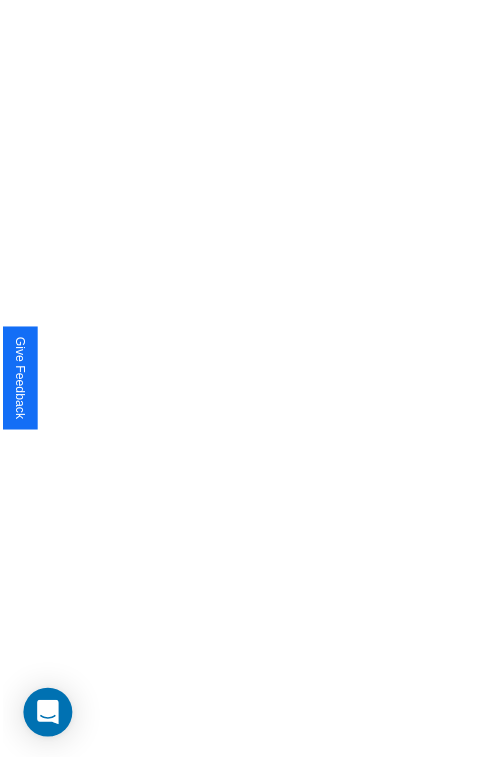 scroll, scrollTop: 0, scrollLeft: 0, axis: both 